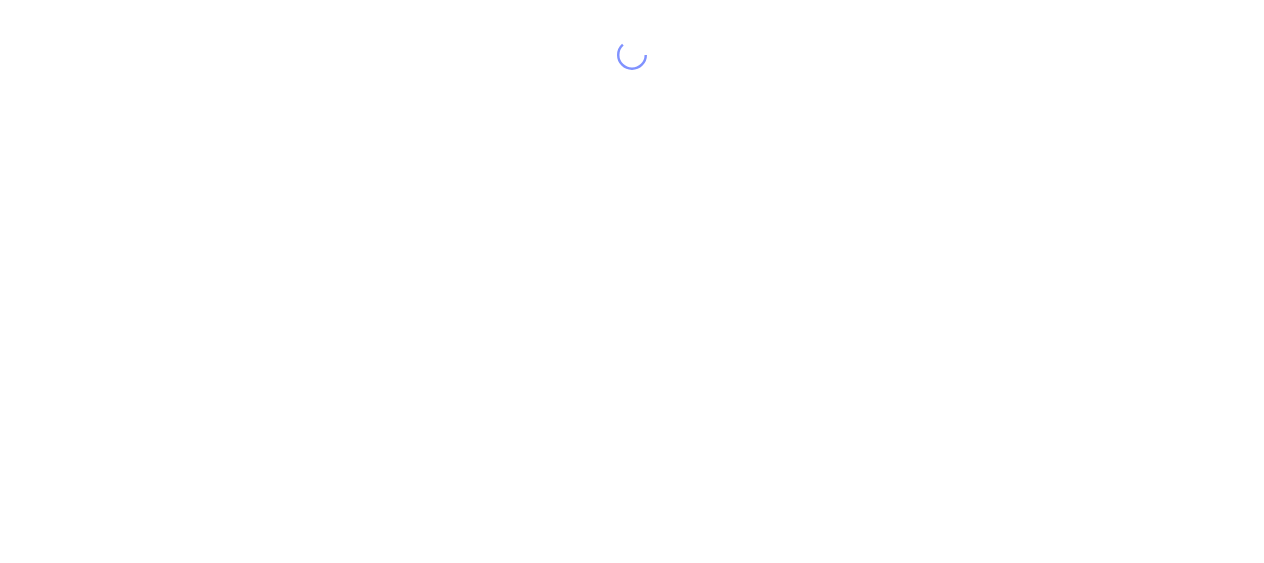 scroll, scrollTop: 0, scrollLeft: 0, axis: both 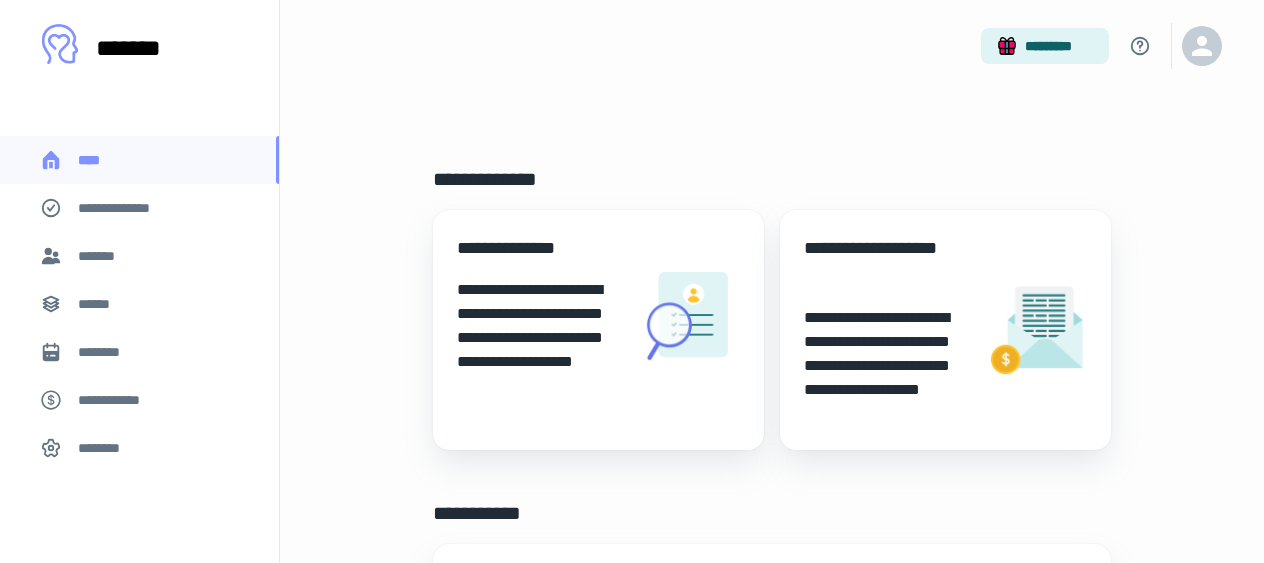 click on "*******" at bounding box center [139, 256] 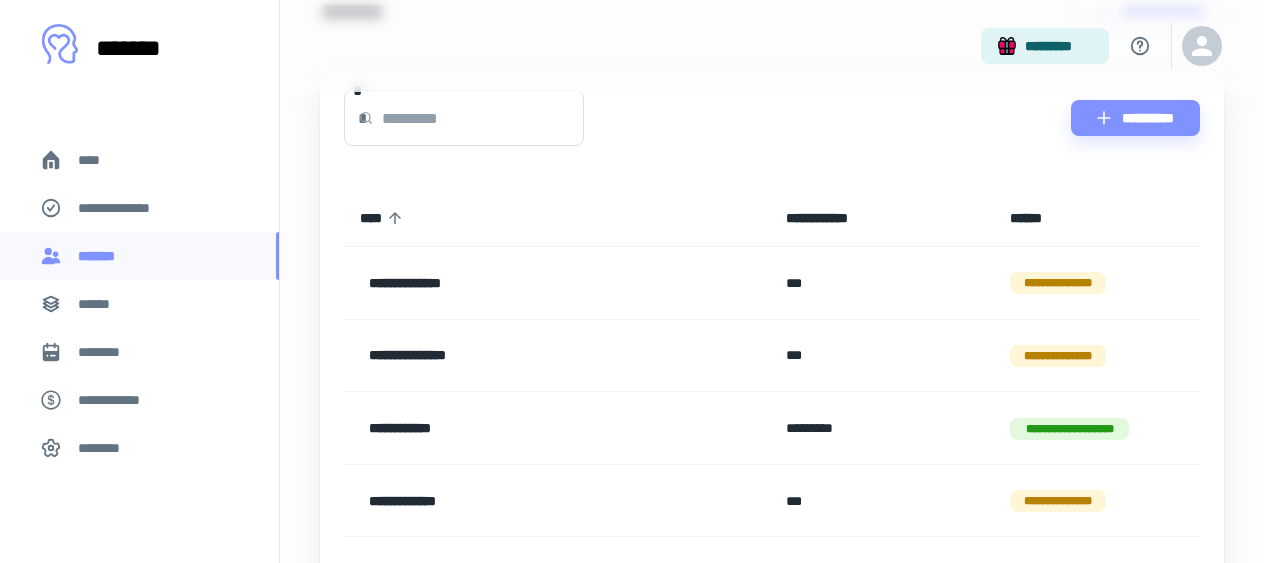 scroll, scrollTop: 0, scrollLeft: 0, axis: both 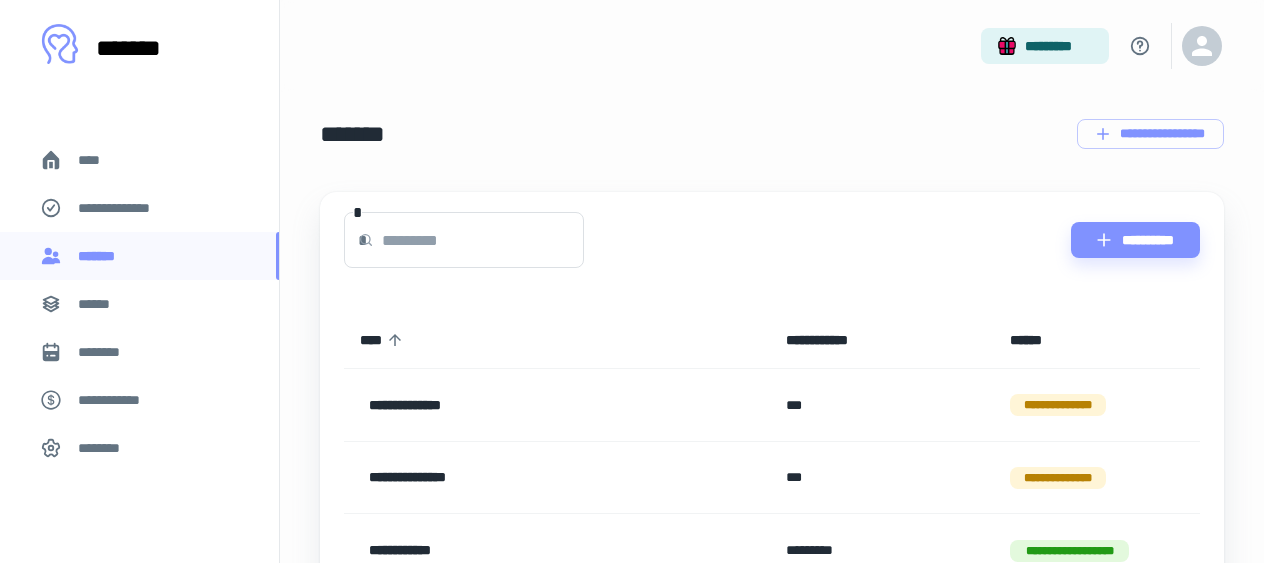 click at bounding box center (483, 240) 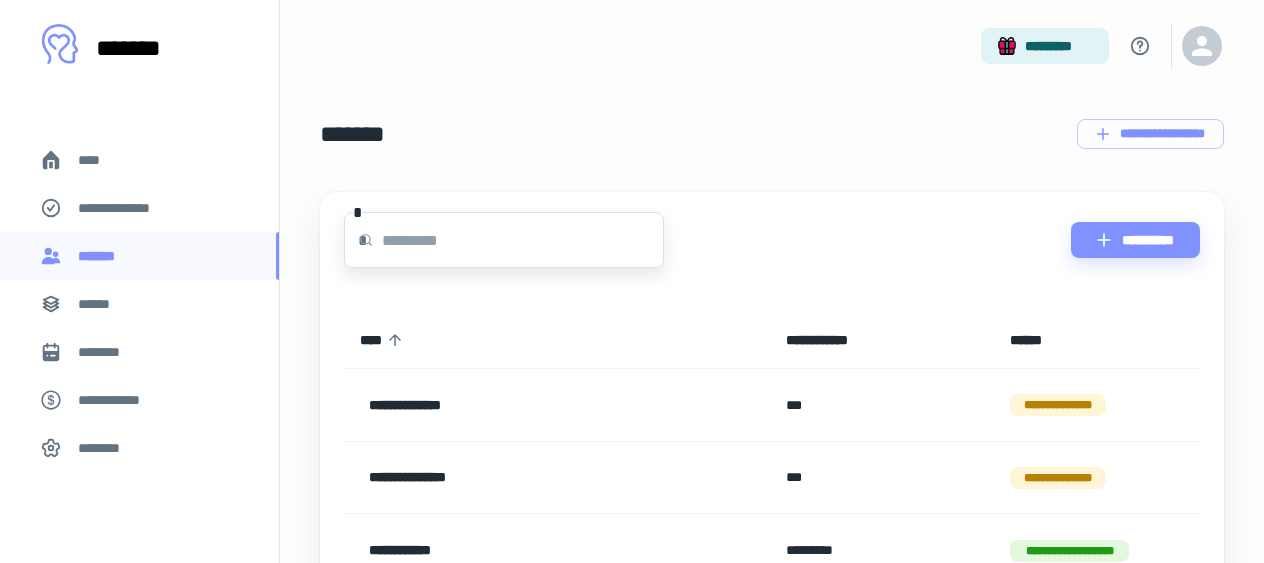 click 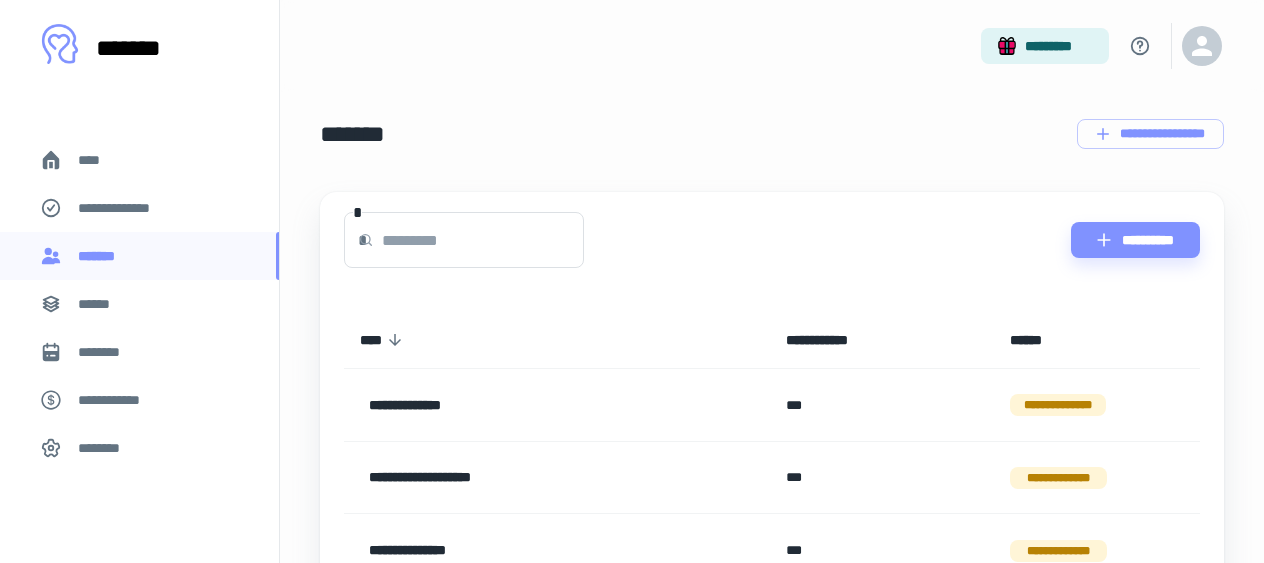 click 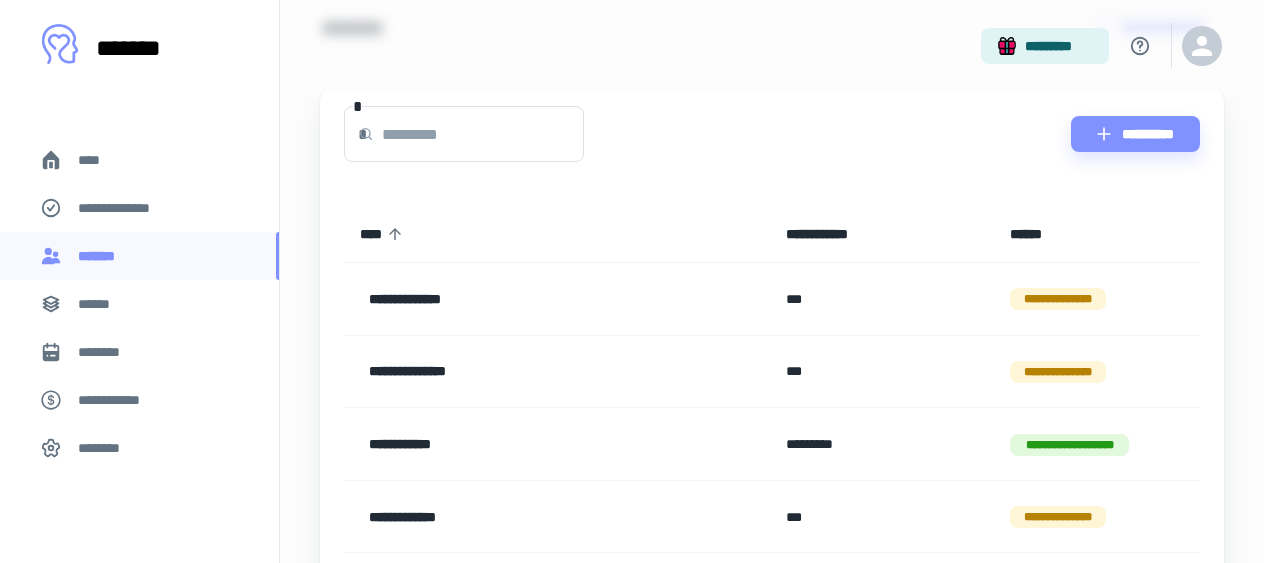 scroll, scrollTop: 113, scrollLeft: 0, axis: vertical 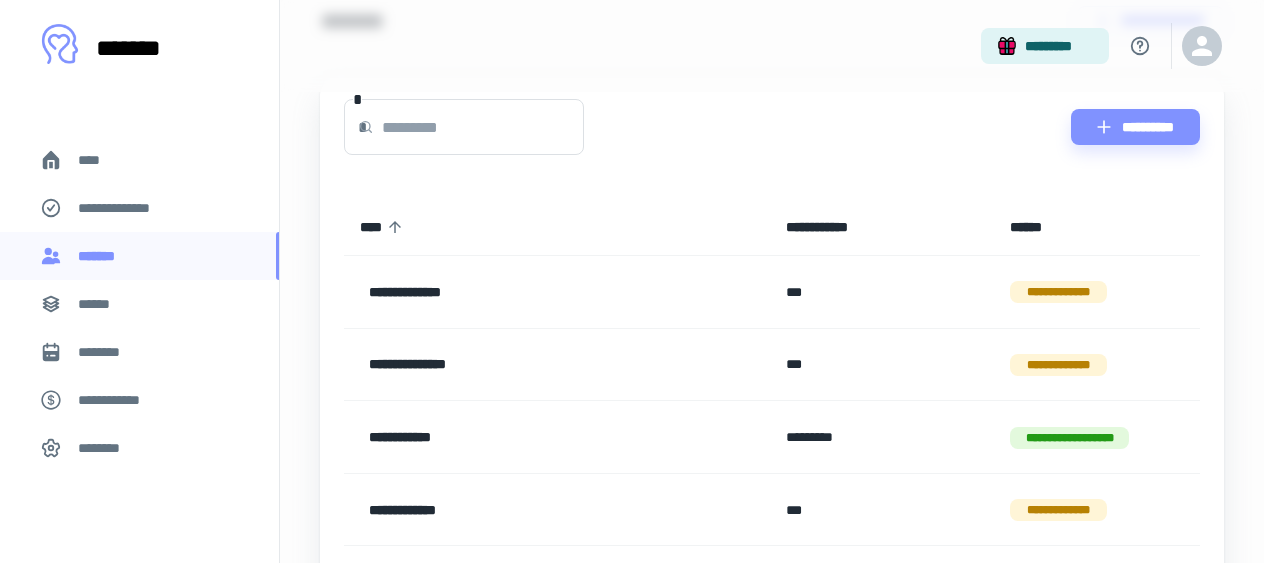 click at bounding box center (483, 127) 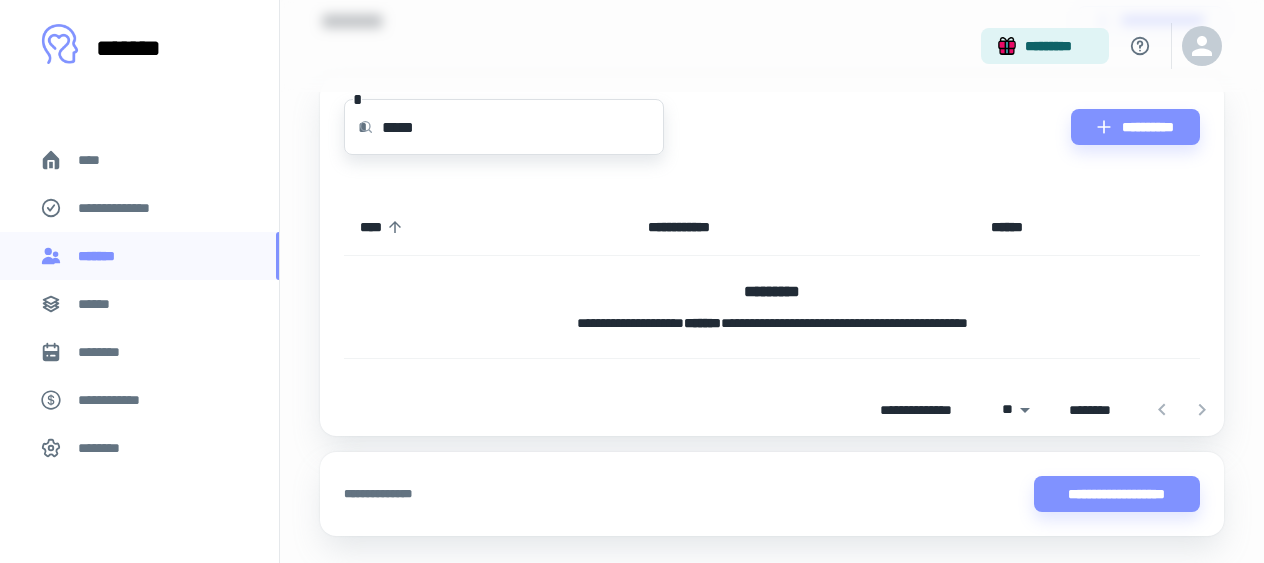 drag, startPoint x: 441, startPoint y: 125, endPoint x: 374, endPoint y: 113, distance: 68.06615 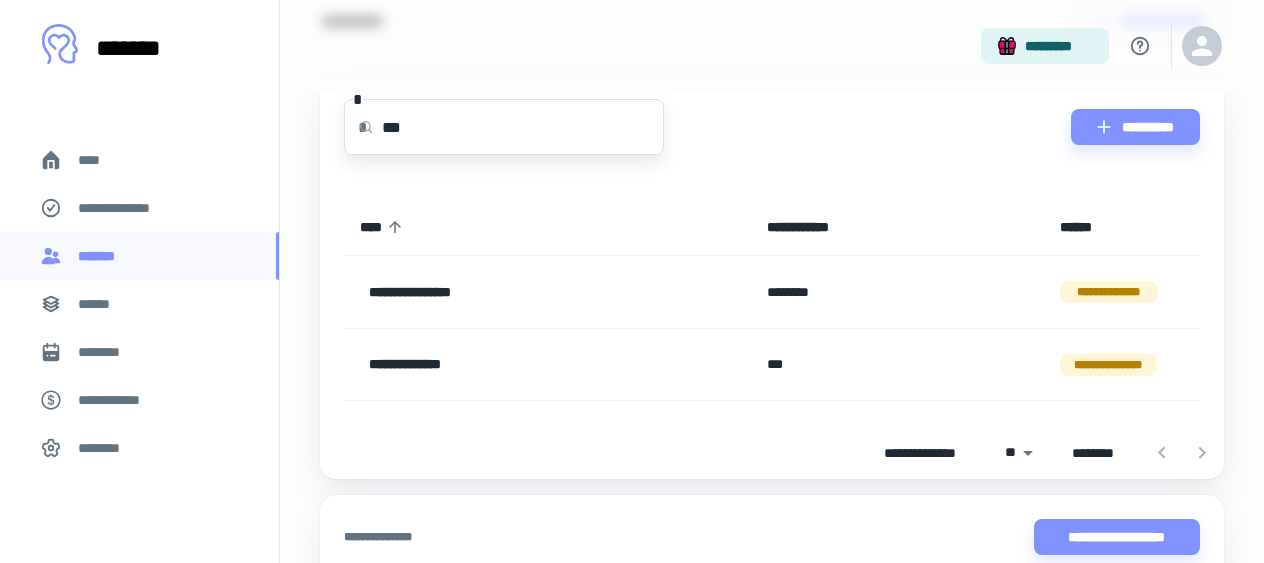 type on "****" 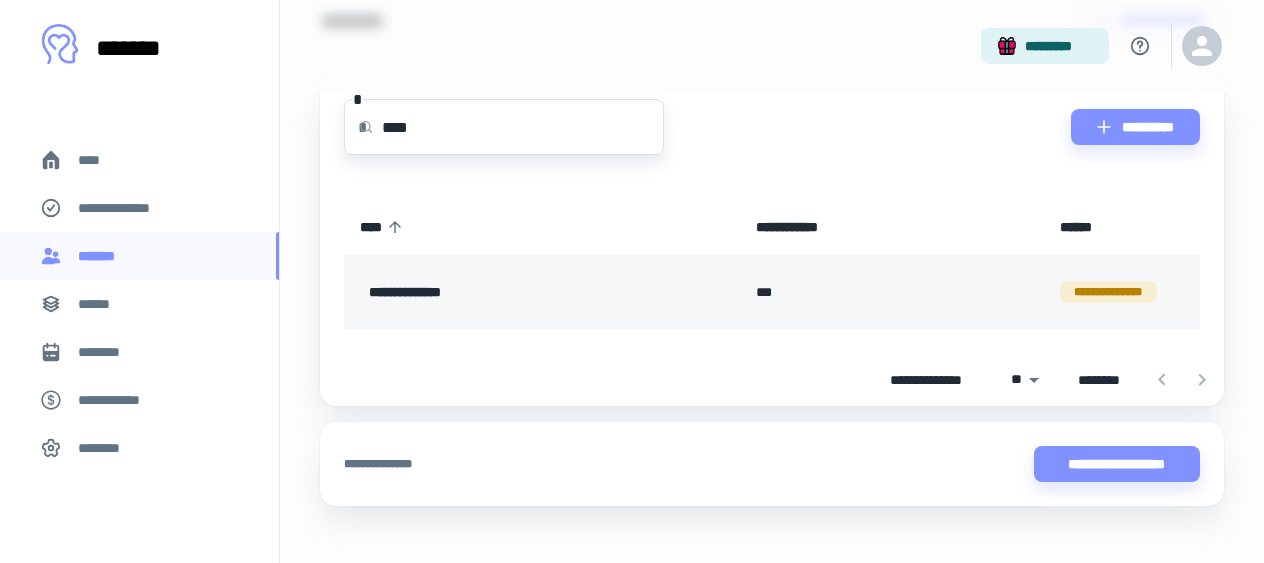click on "**********" at bounding box center [507, 292] 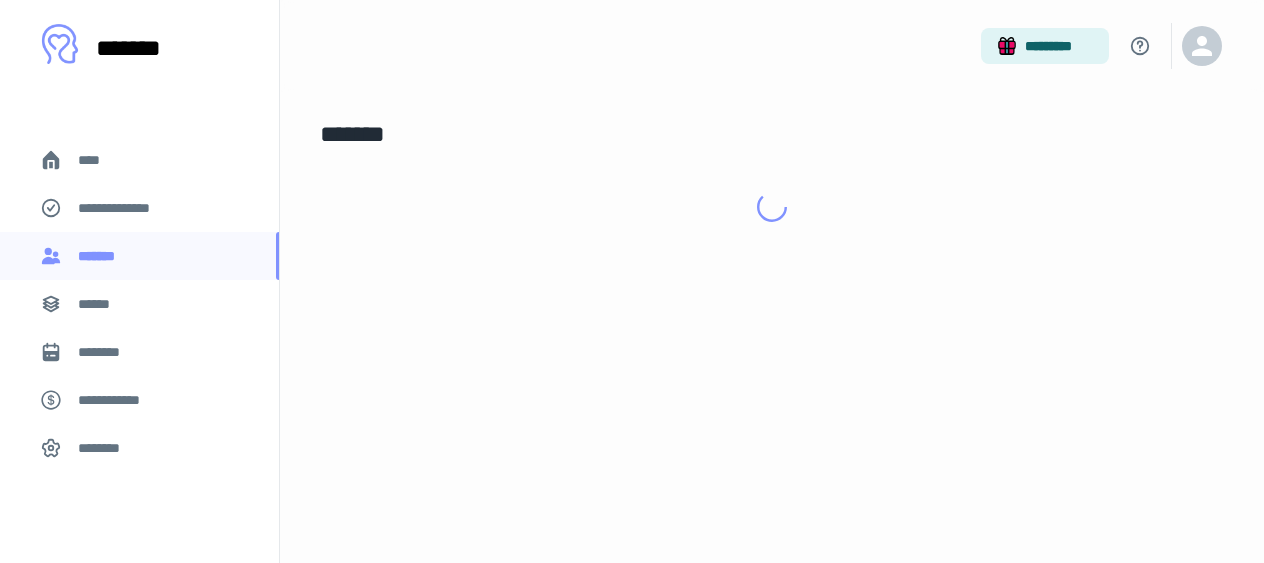 scroll, scrollTop: 0, scrollLeft: 0, axis: both 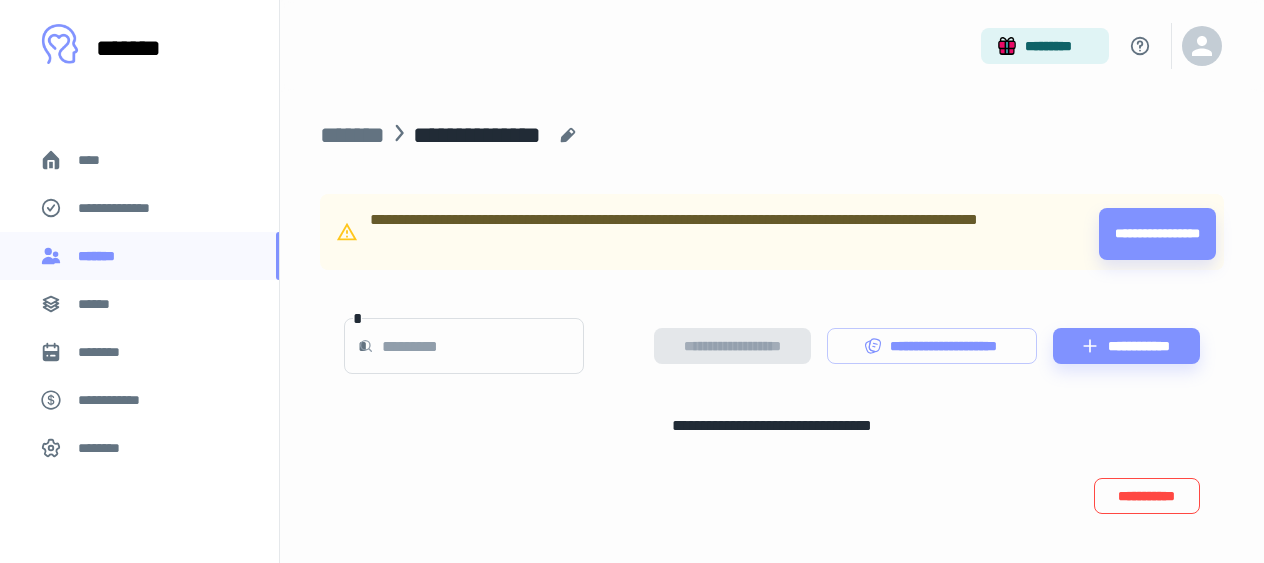 click on "**********" at bounding box center [1147, 496] 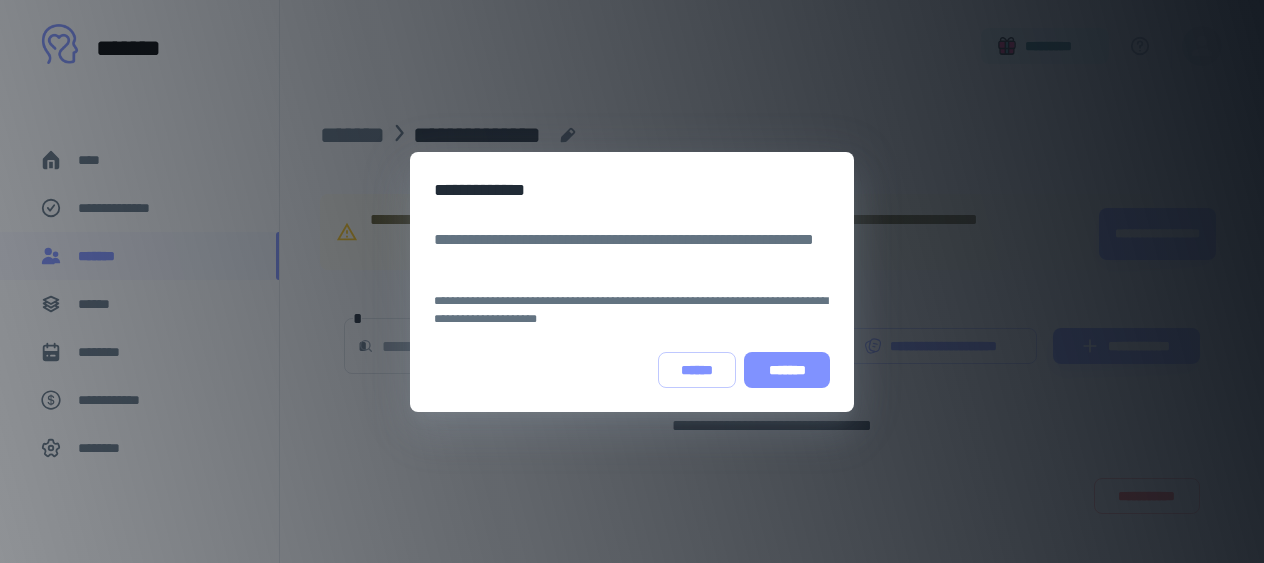 click on "*******" at bounding box center (787, 370) 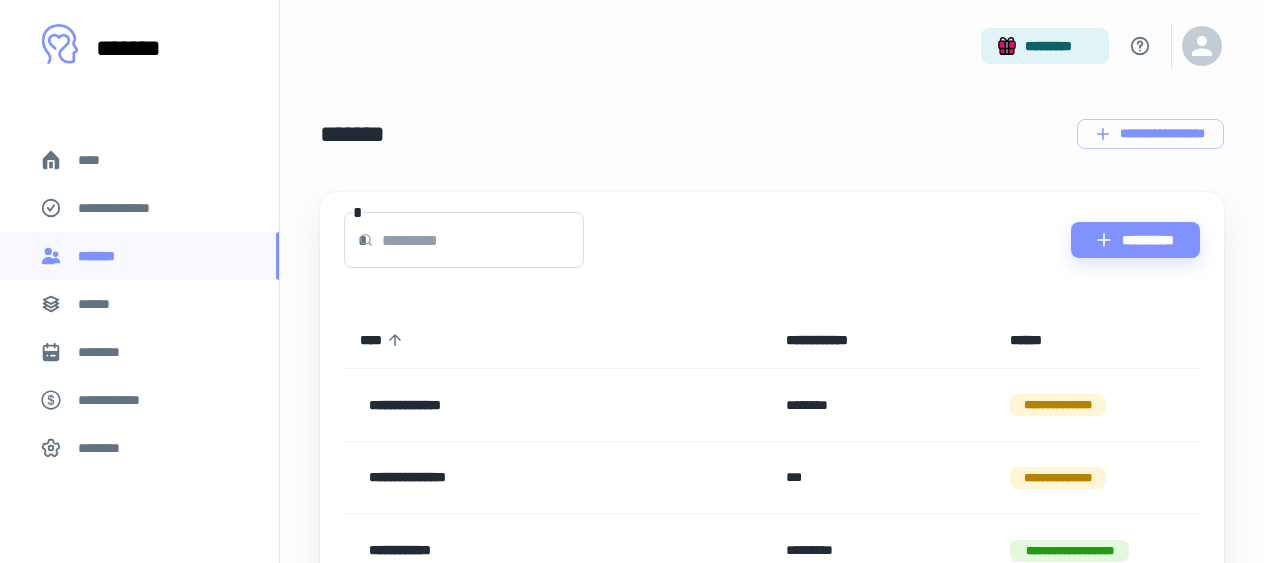 click at bounding box center (483, 240) 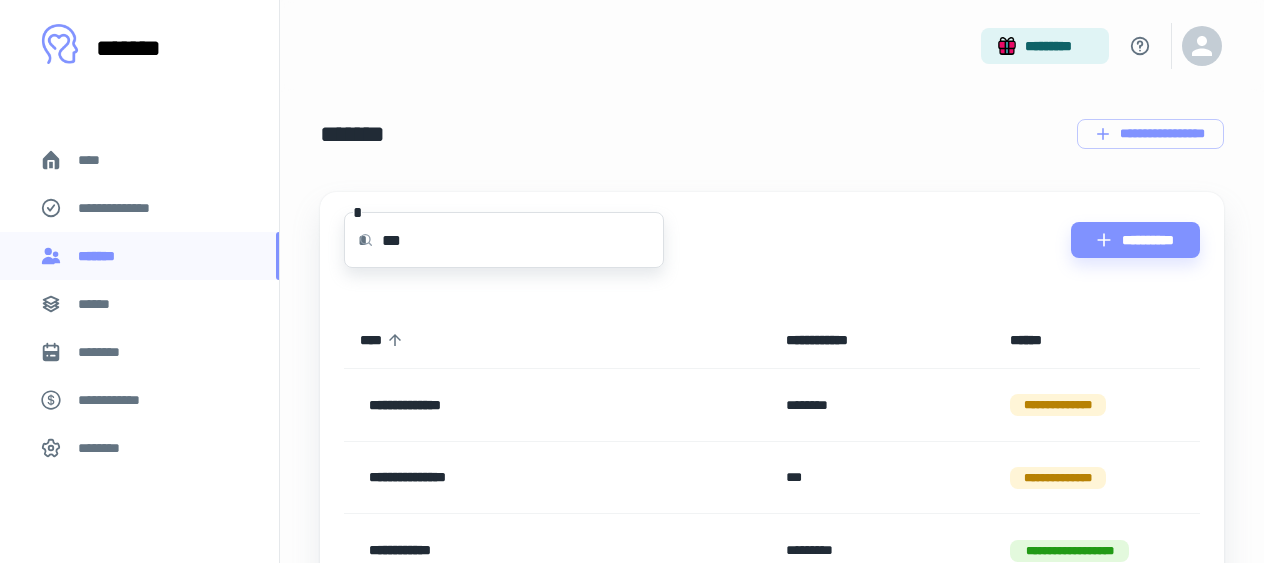 type on "****" 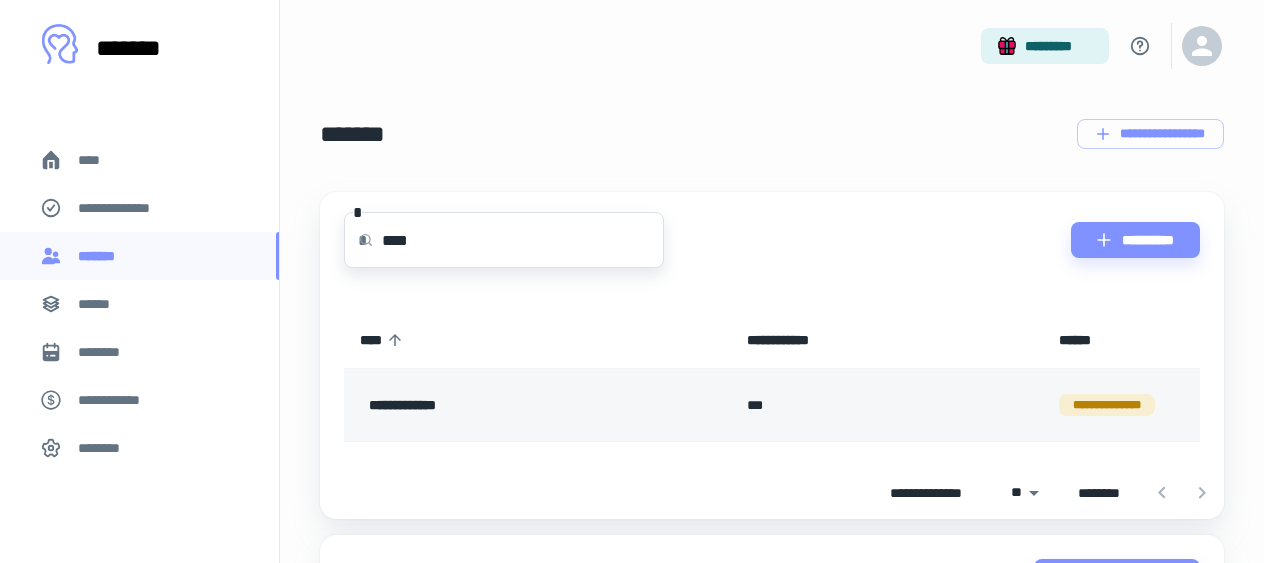 click on "**********" at bounding box center (502, 405) 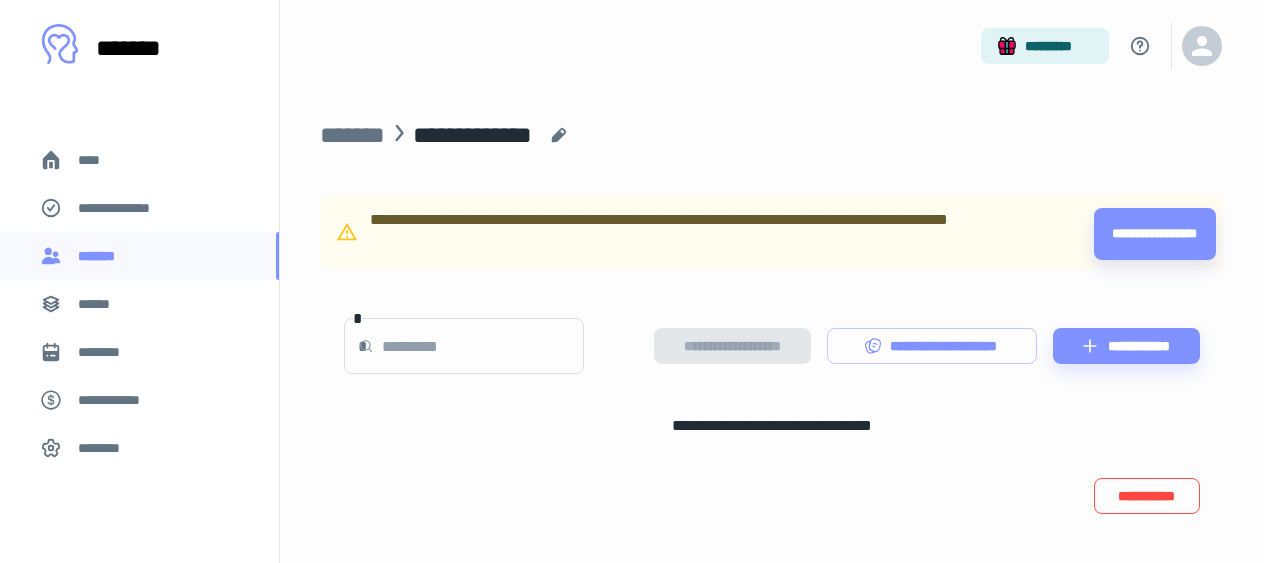 click on "**********" at bounding box center (1147, 496) 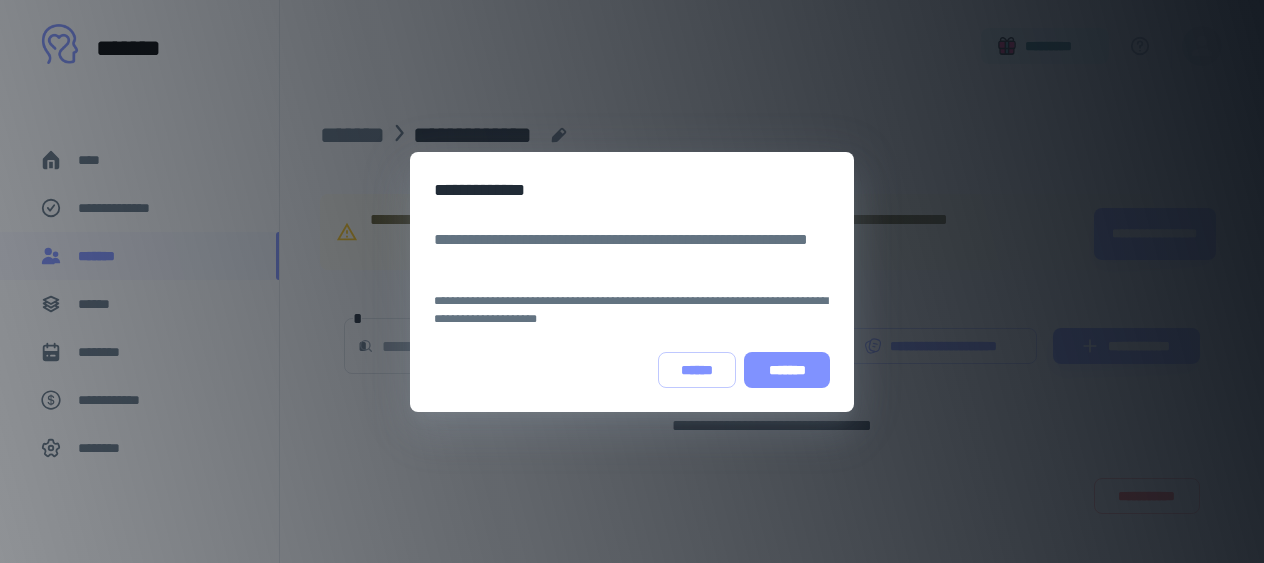 click on "*******" at bounding box center [787, 370] 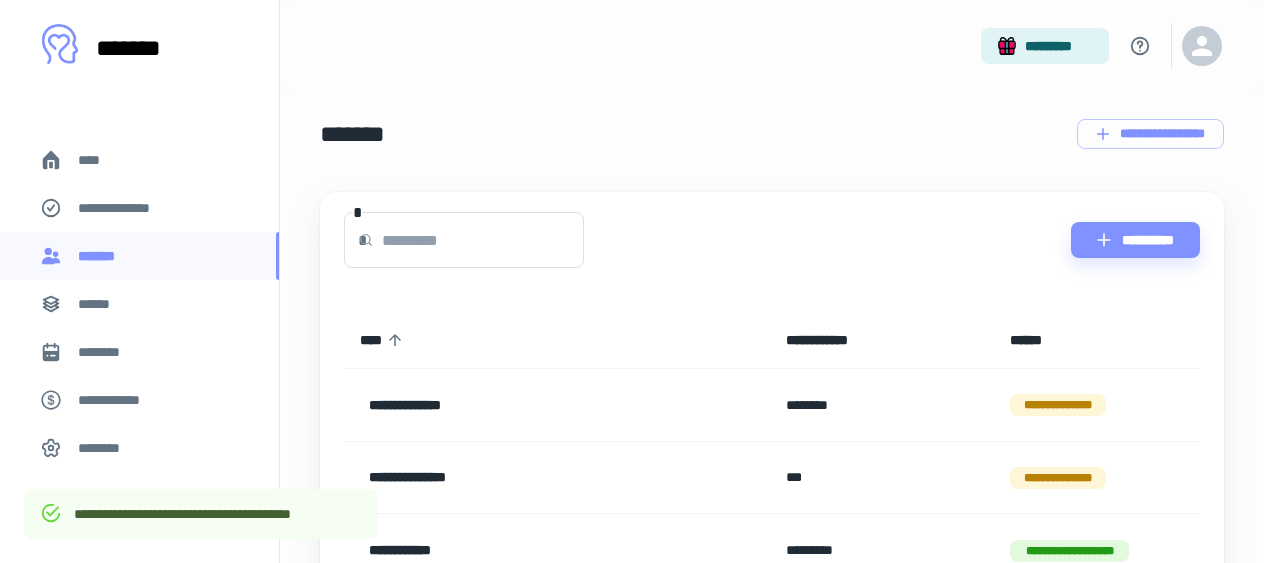 click at bounding box center (483, 240) 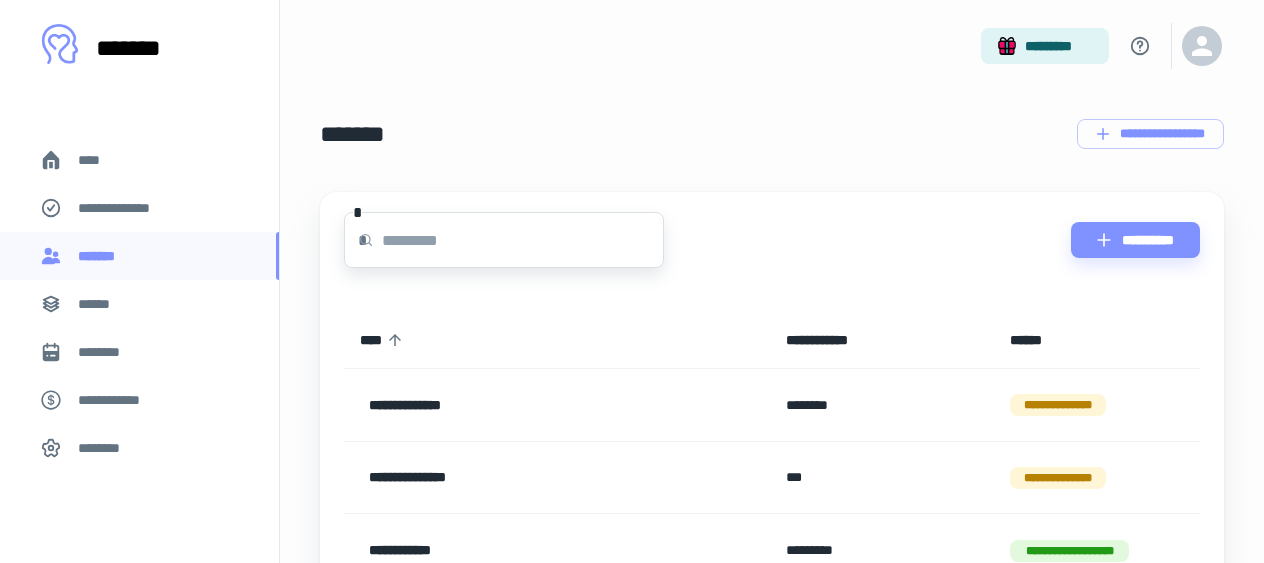 type on "*" 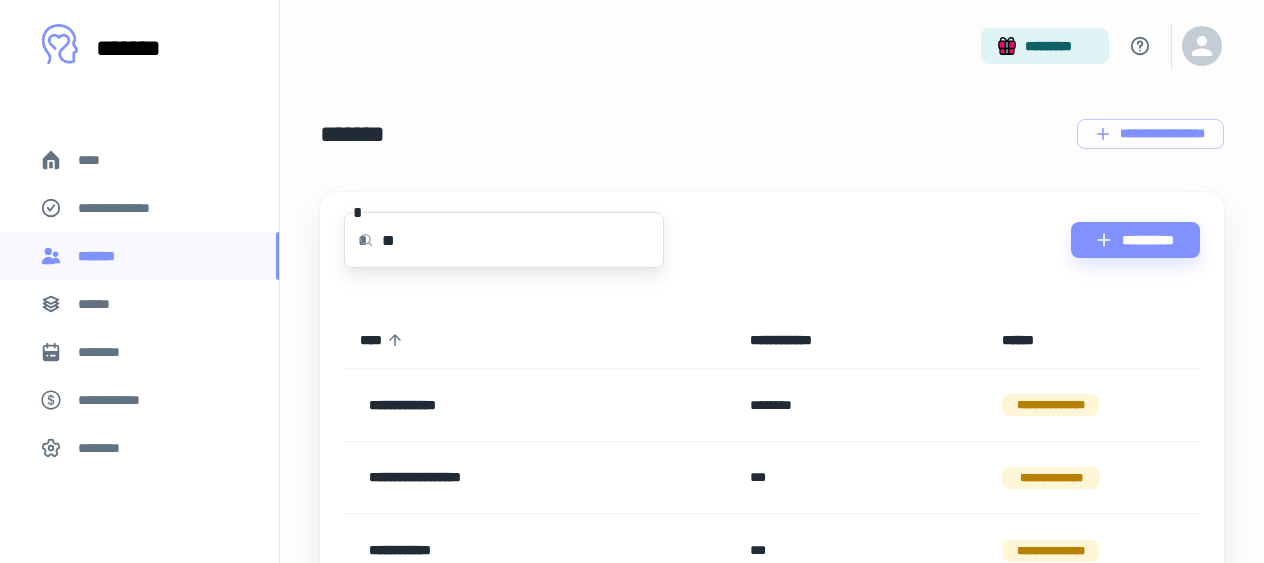 type on "***" 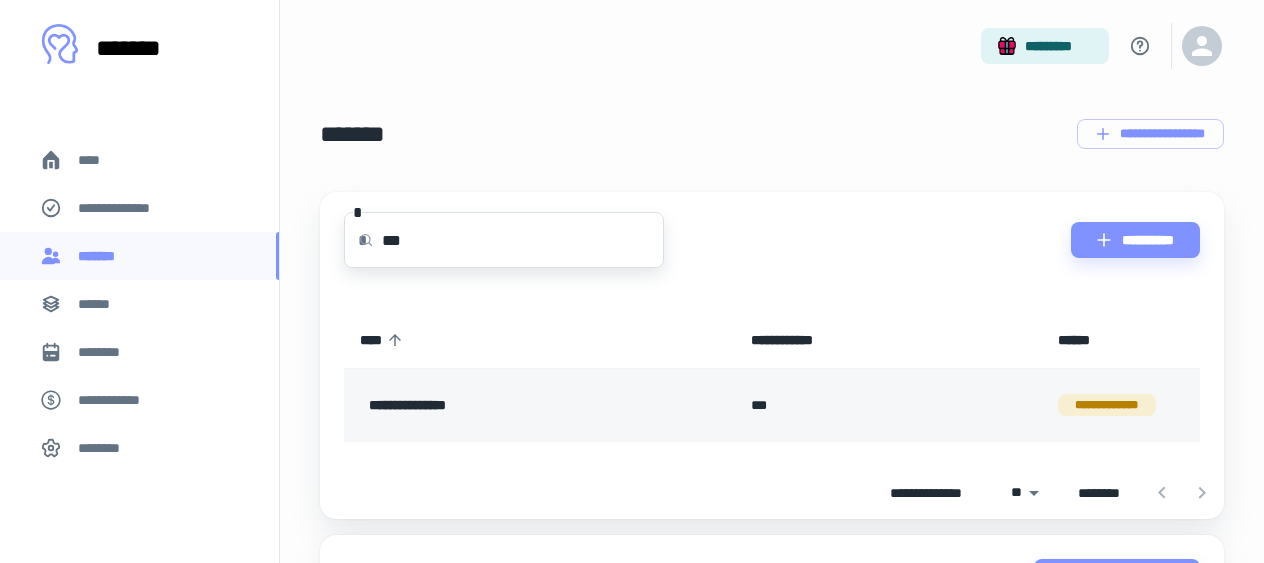 click on "**********" at bounding box center (504, 405) 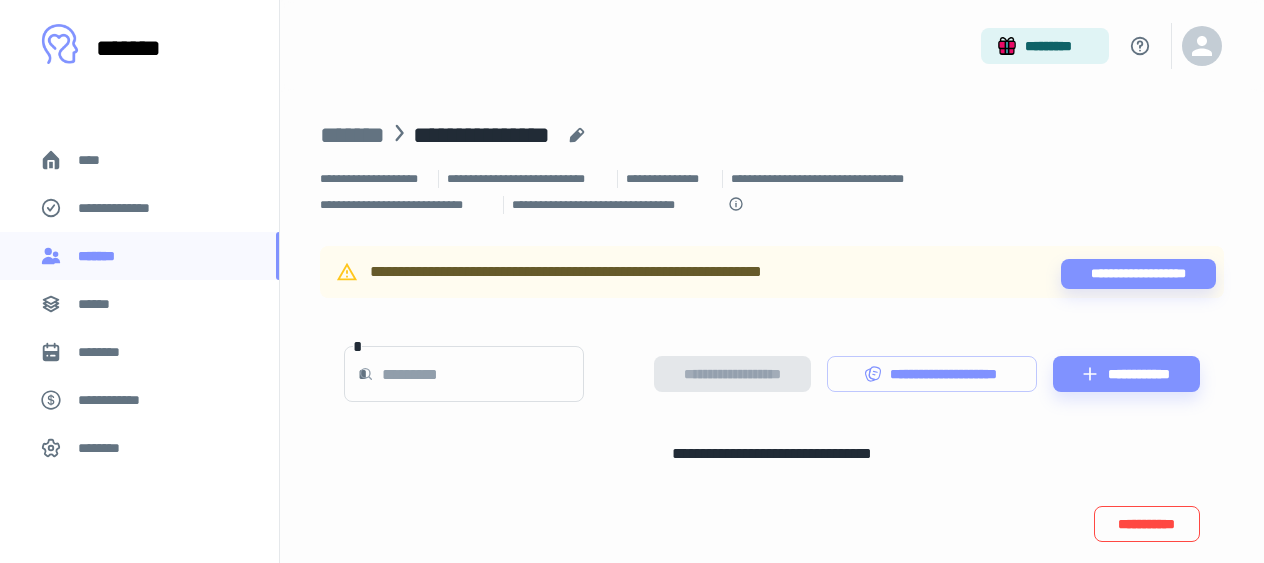 click on "**********" at bounding box center [1147, 524] 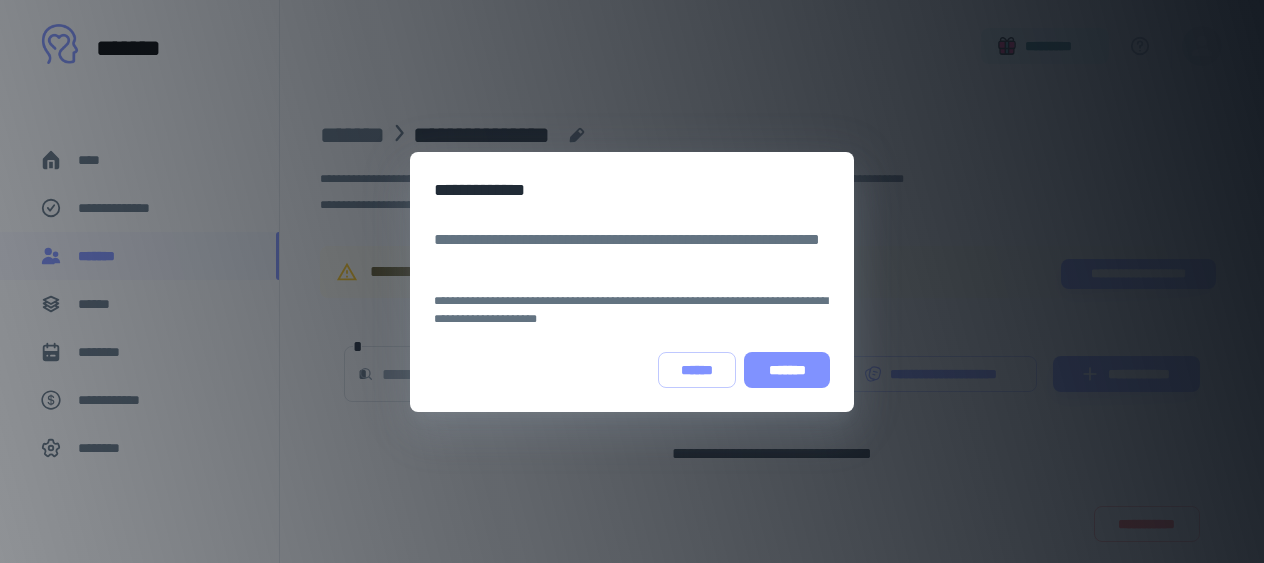 click on "*******" at bounding box center (787, 370) 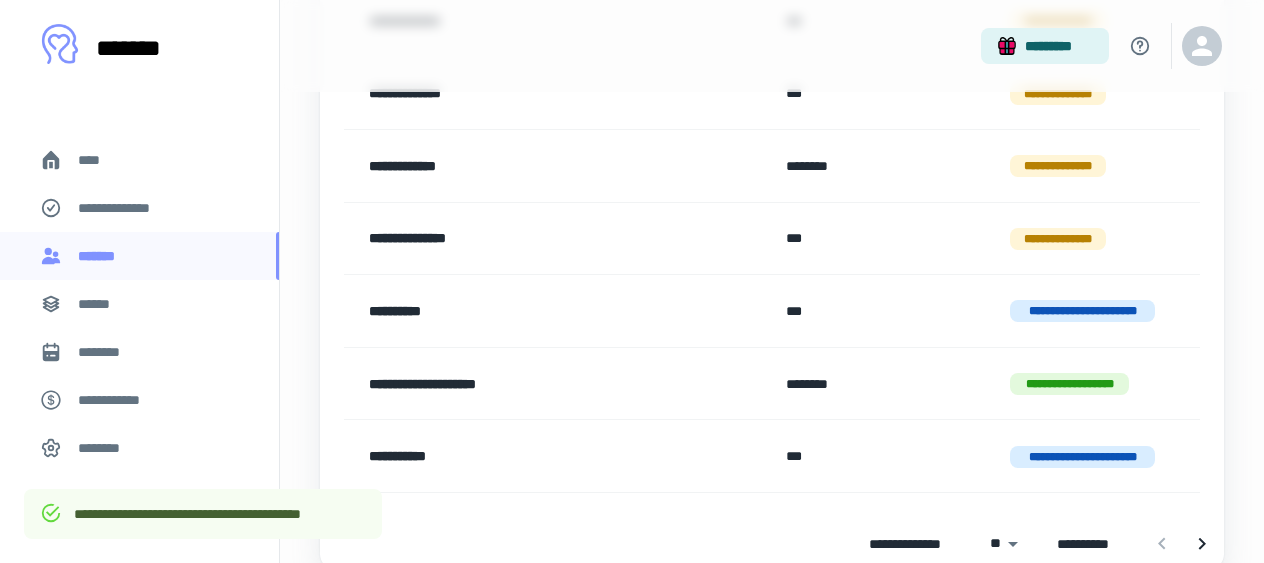 scroll, scrollTop: 1878, scrollLeft: 0, axis: vertical 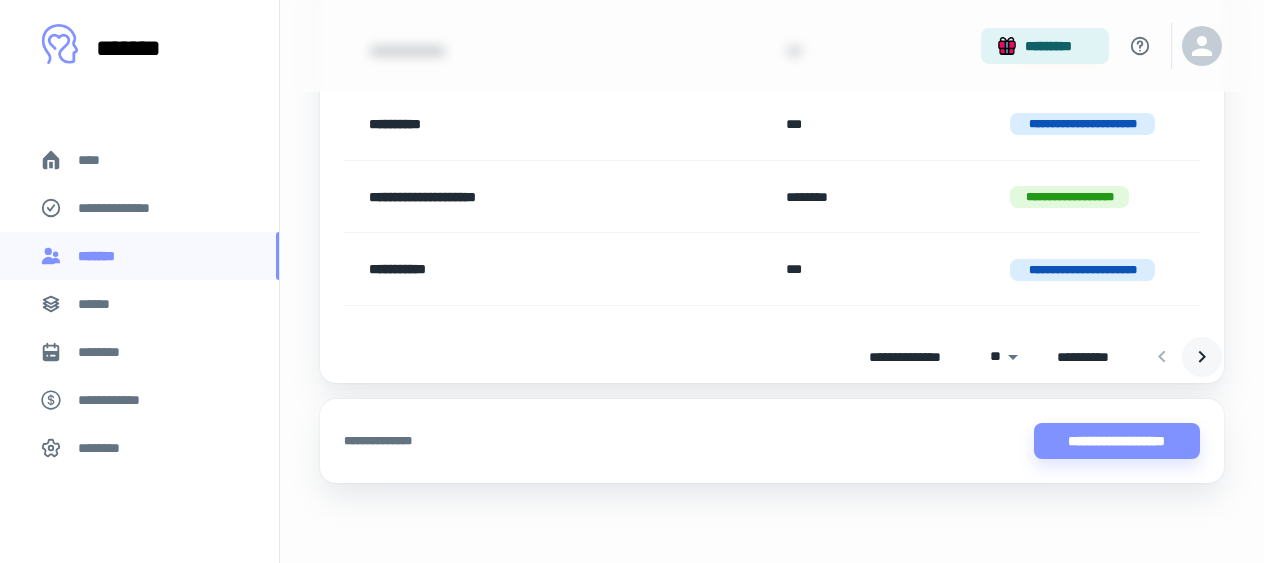 click 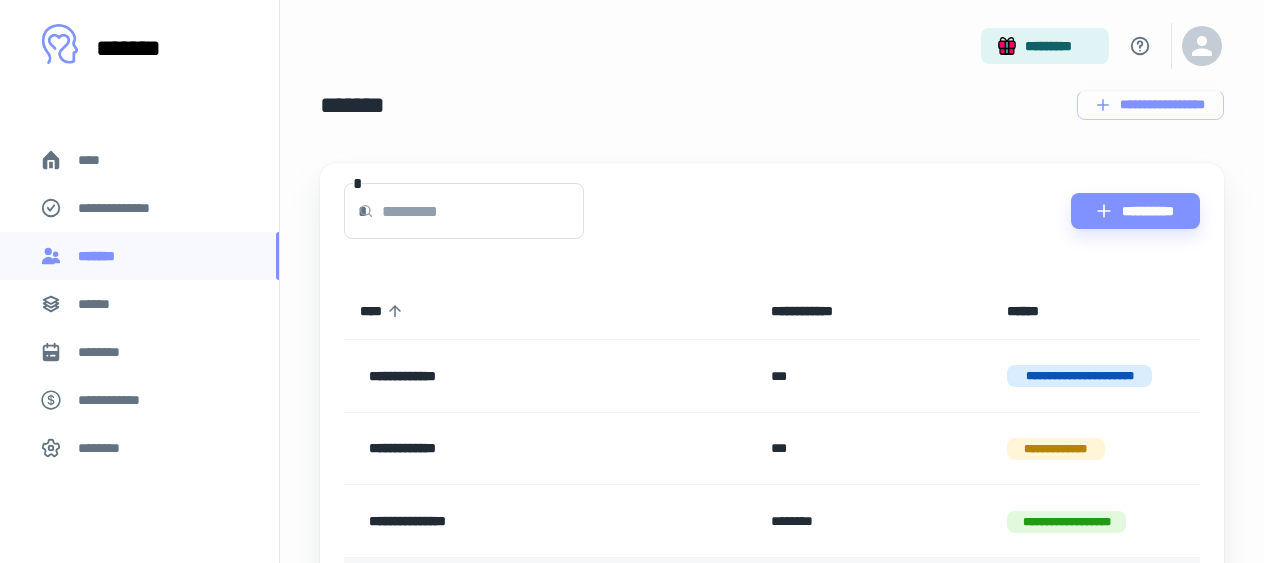 scroll, scrollTop: 0, scrollLeft: 0, axis: both 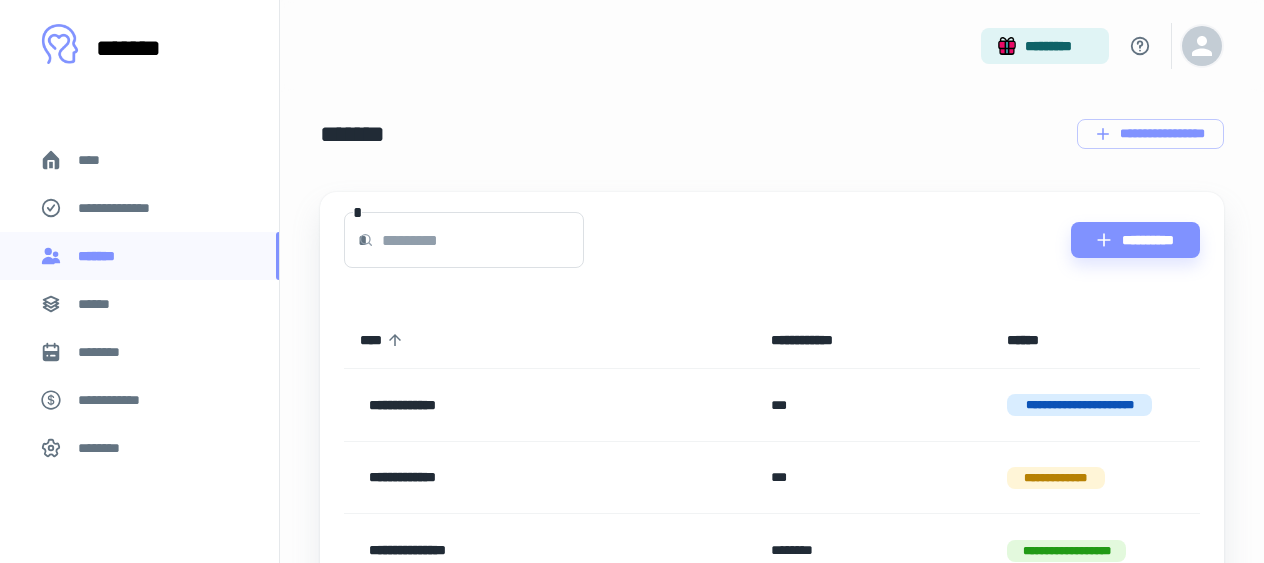 click 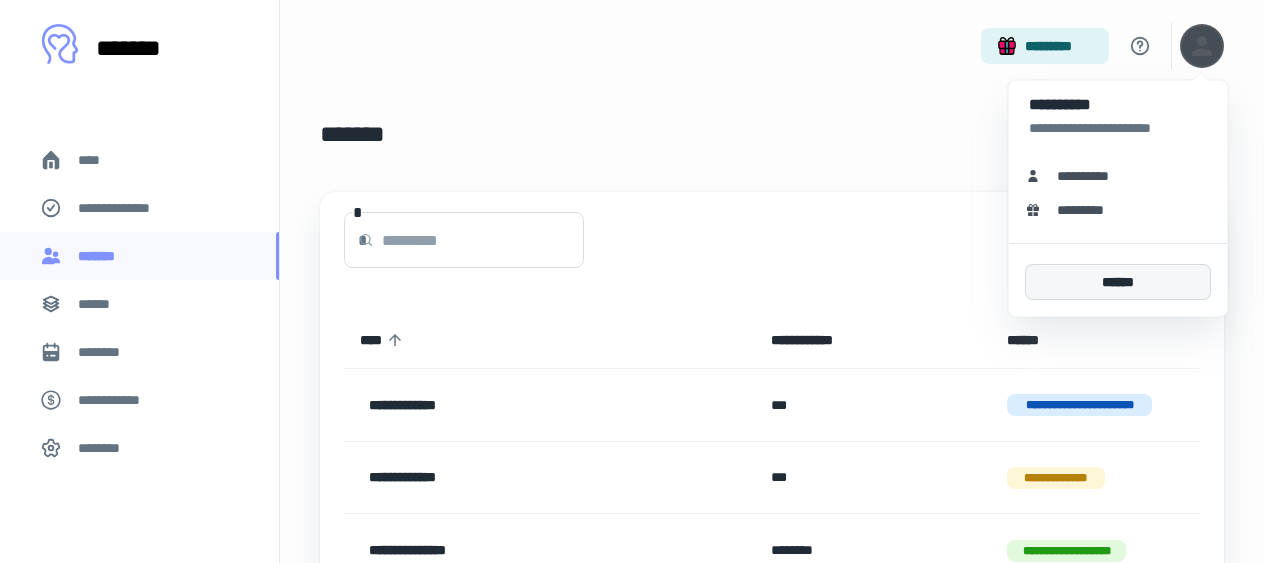 click on "******" at bounding box center (1118, 282) 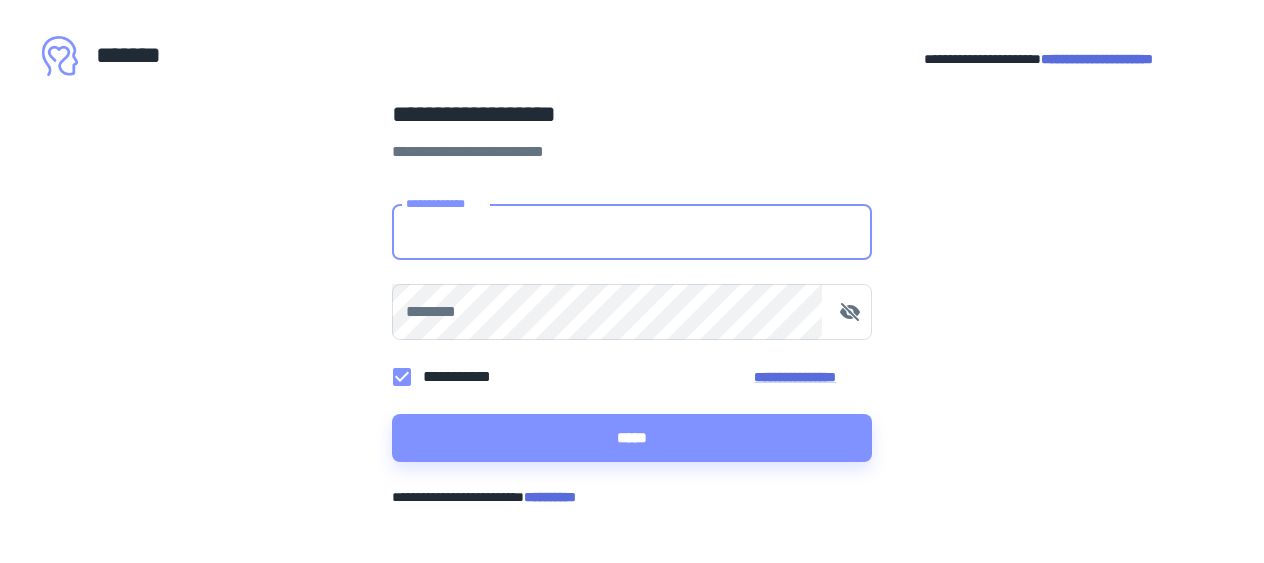 type on "**********" 